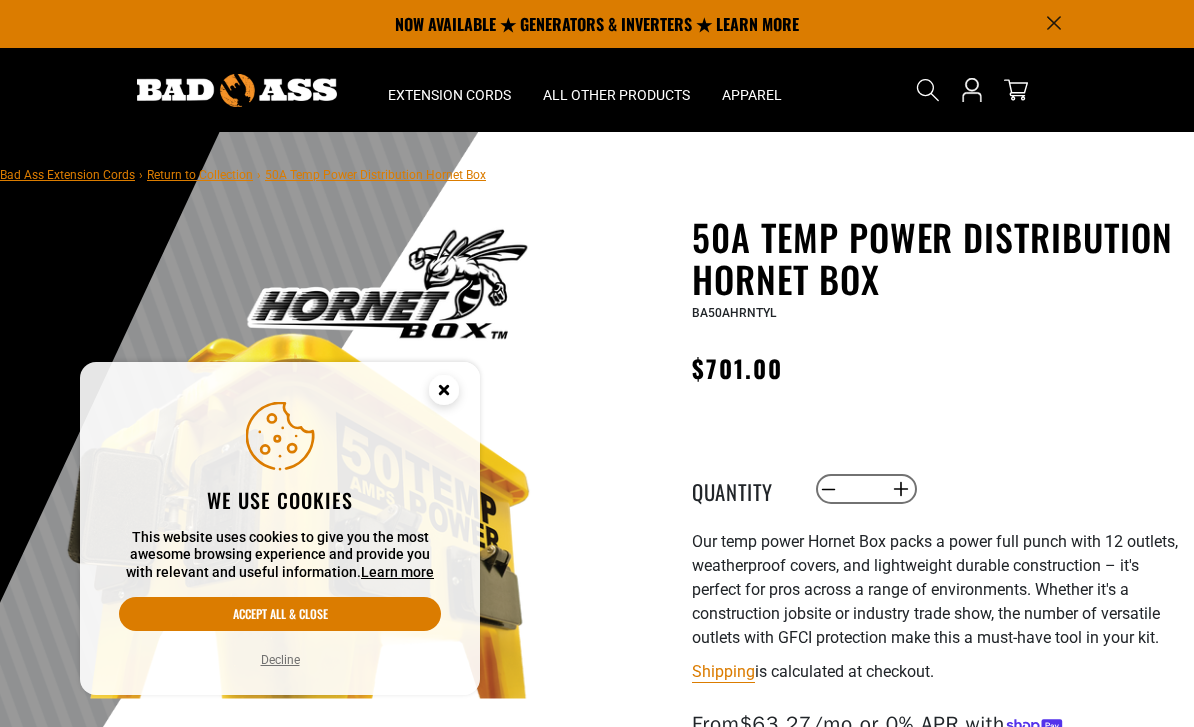 scroll, scrollTop: 0, scrollLeft: 0, axis: both 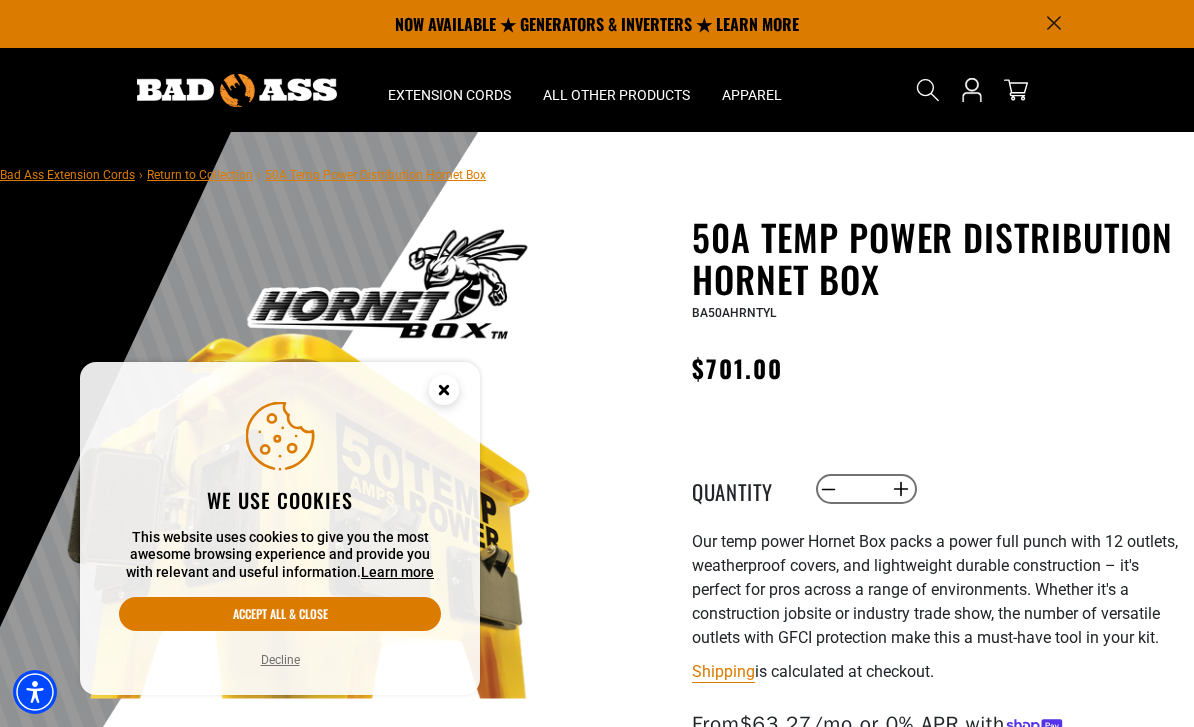click on "Accept all & close" at bounding box center (280, 614) 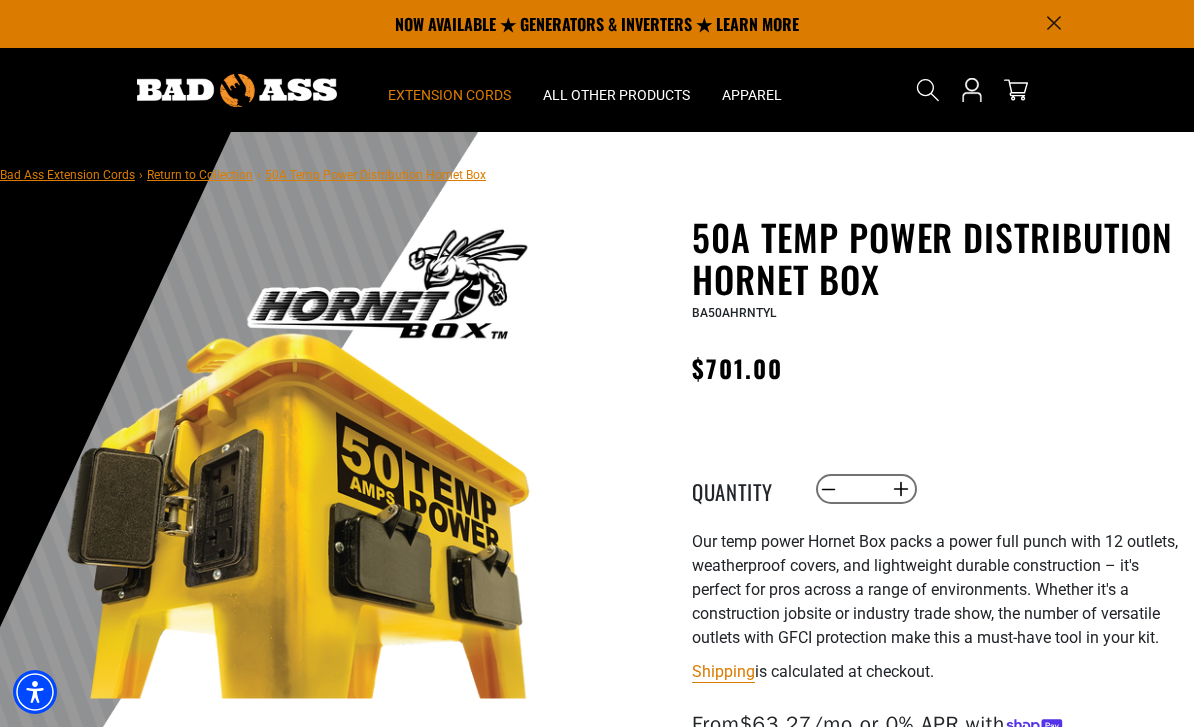 click on "Extension Cords" at bounding box center [449, 95] 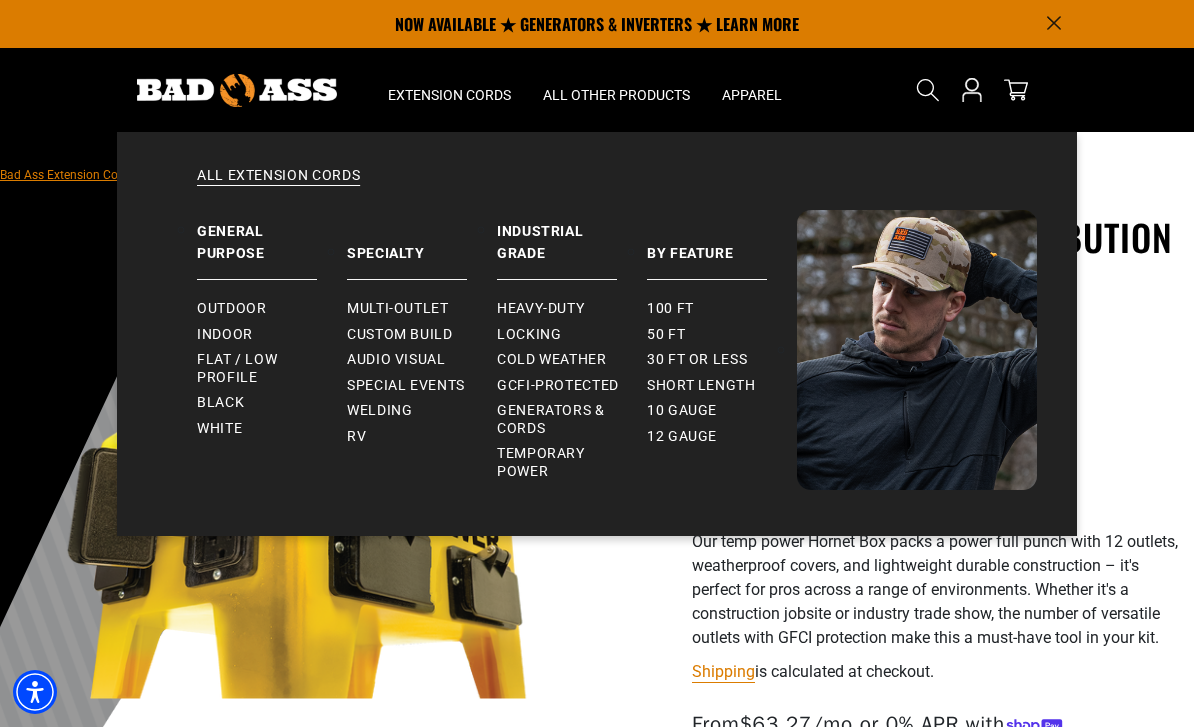 click on "Outdoor" at bounding box center [231, 309] 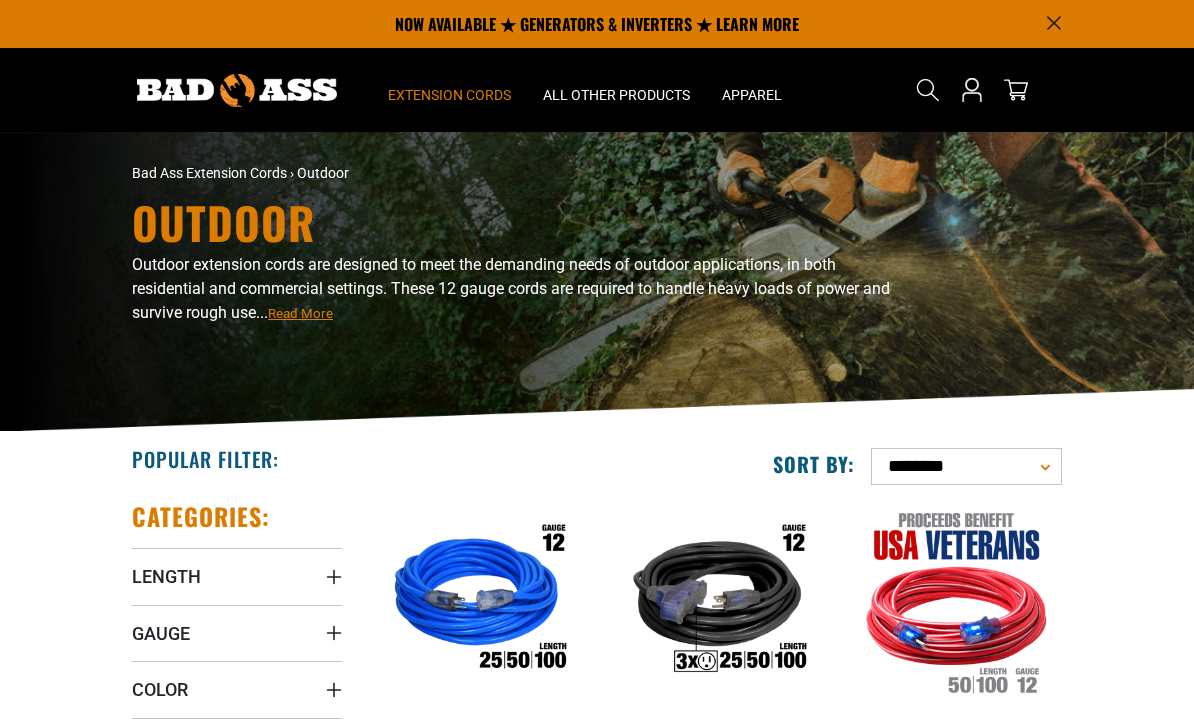 scroll, scrollTop: 0, scrollLeft: 0, axis: both 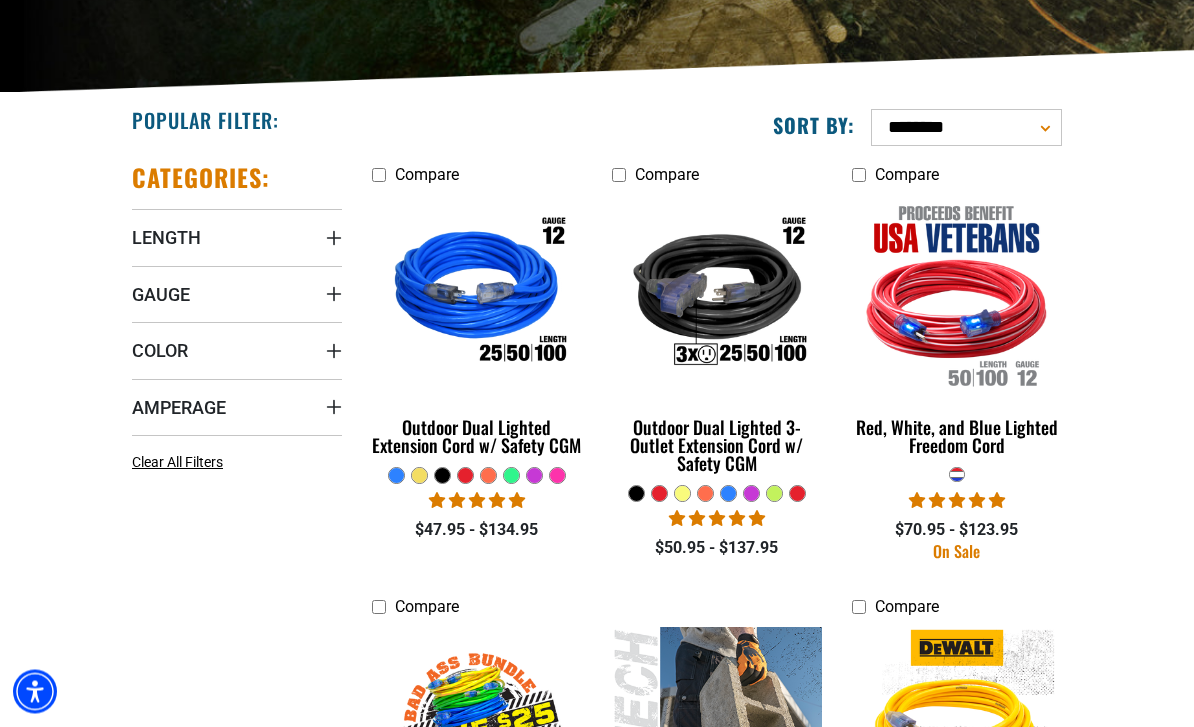 click on "Outdoor Dual Lighted Extension Cord w/ Safety CGM" at bounding box center [477, 437] 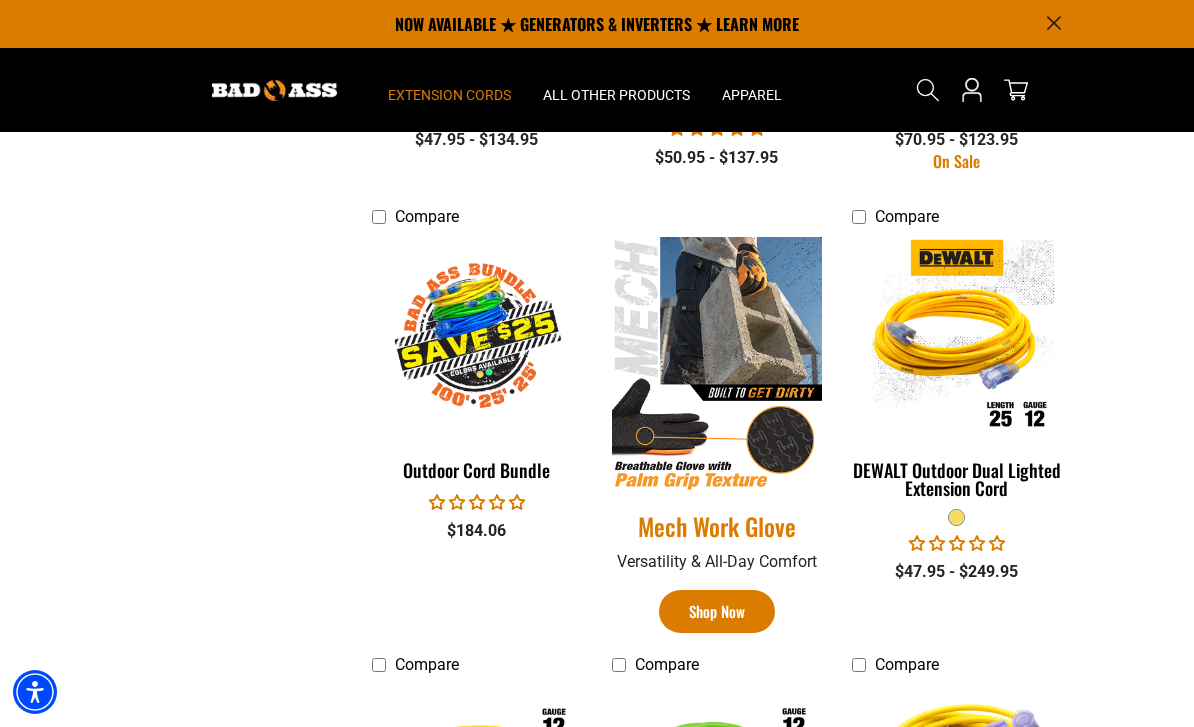 scroll, scrollTop: 728, scrollLeft: 0, axis: vertical 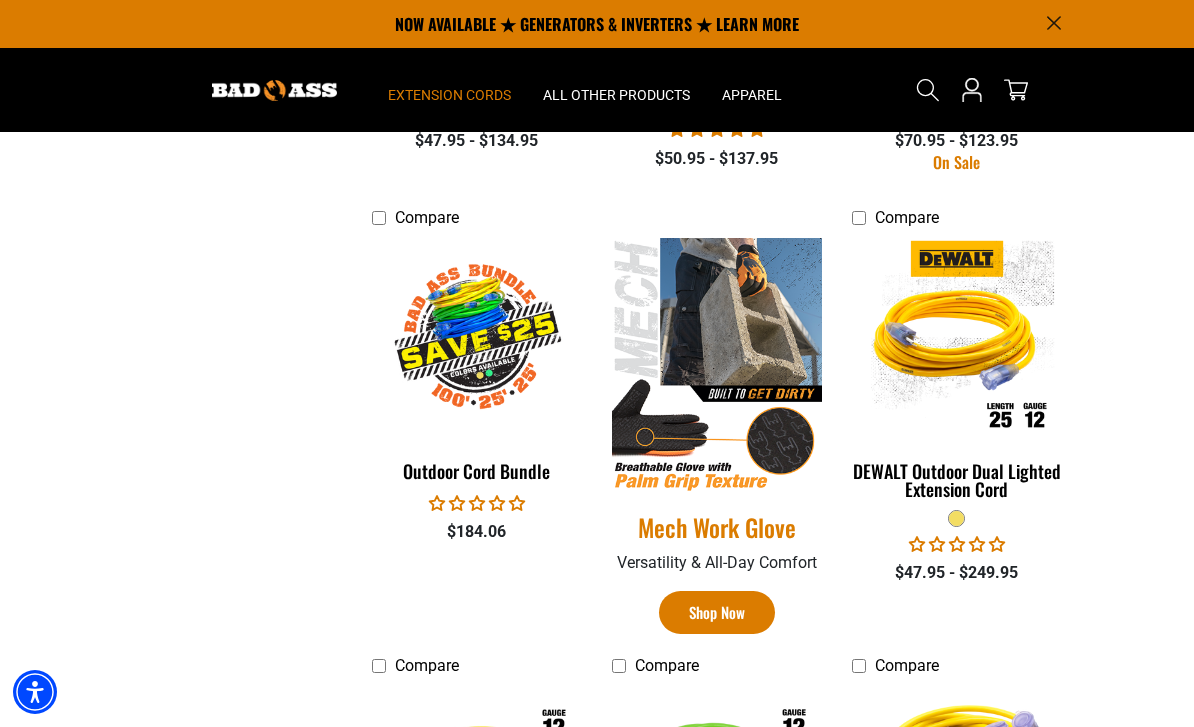 click on "Outdoor Cord Bundle" at bounding box center [477, 471] 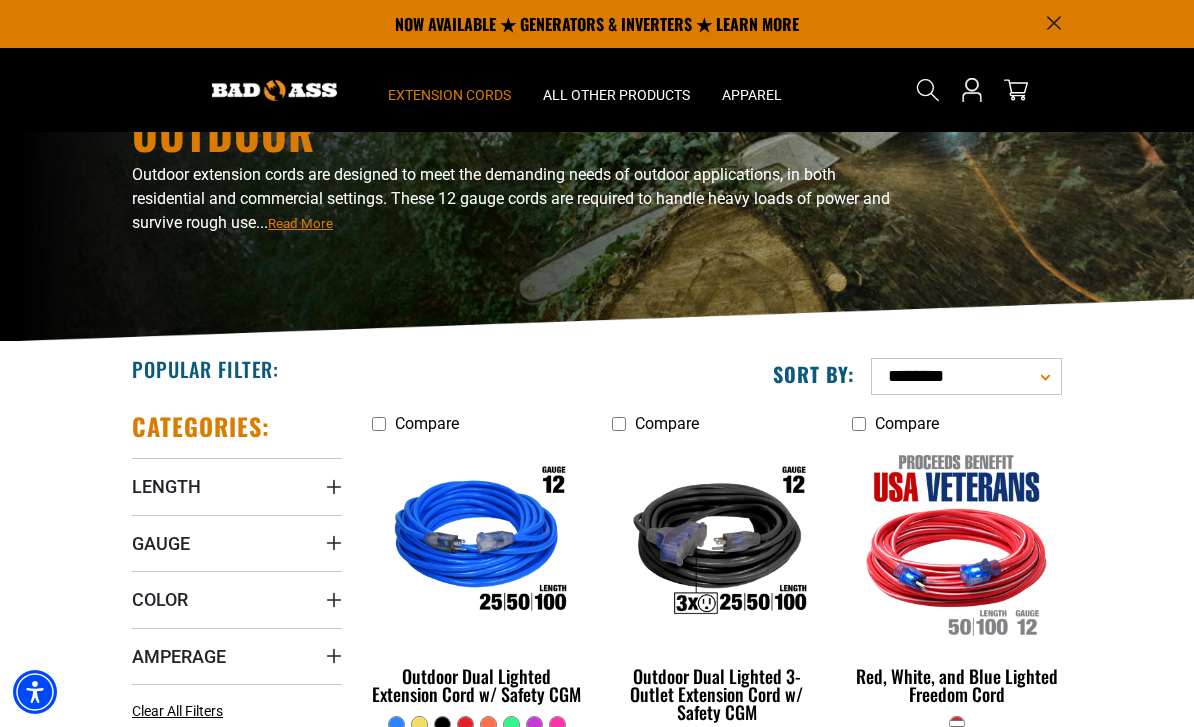 scroll, scrollTop: 0, scrollLeft: 0, axis: both 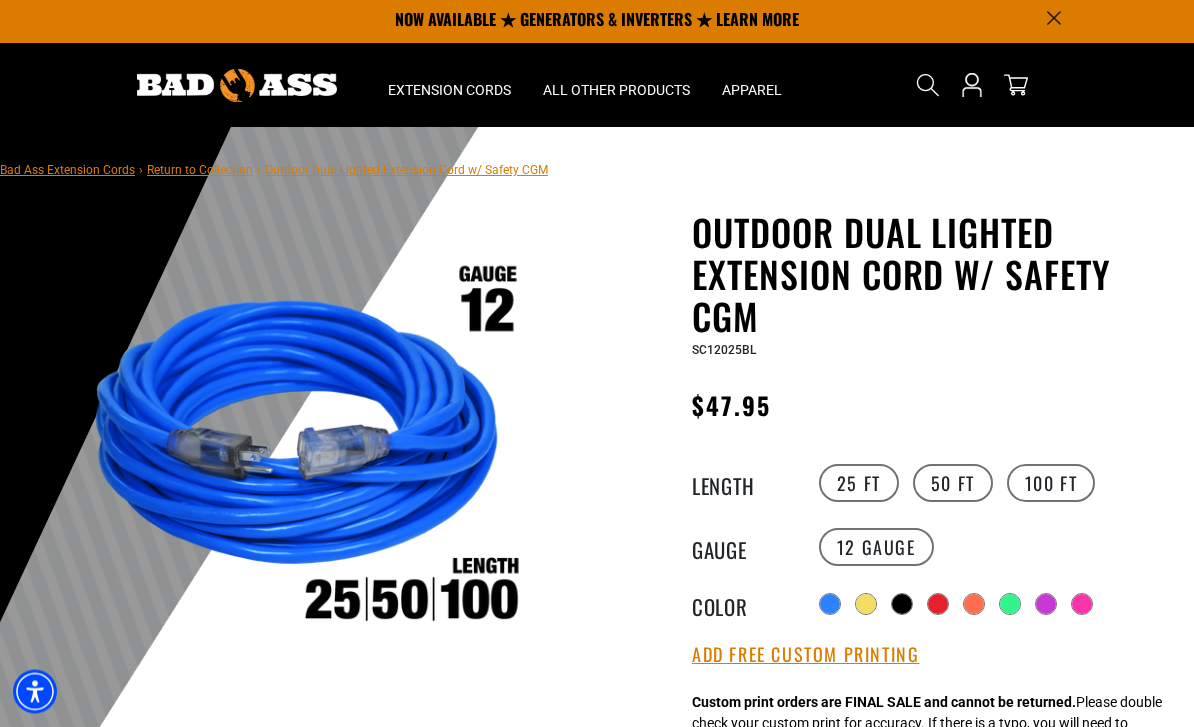 click on "50 FT" at bounding box center (953, 484) 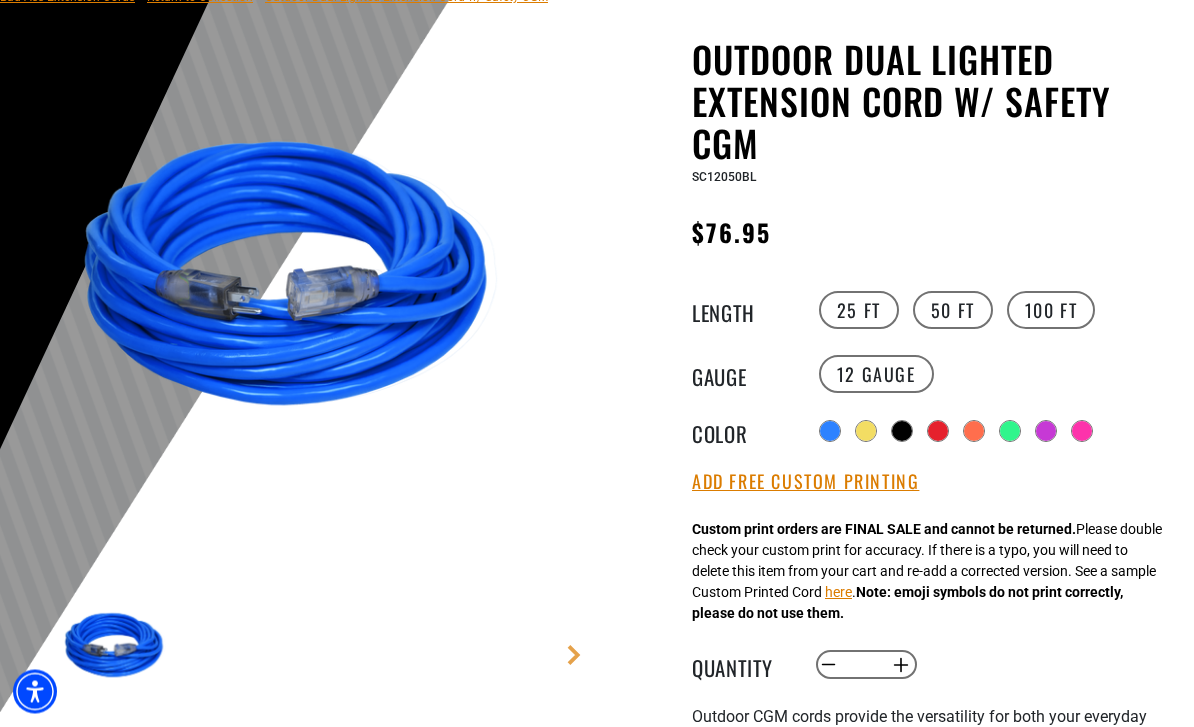 scroll, scrollTop: 178, scrollLeft: 0, axis: vertical 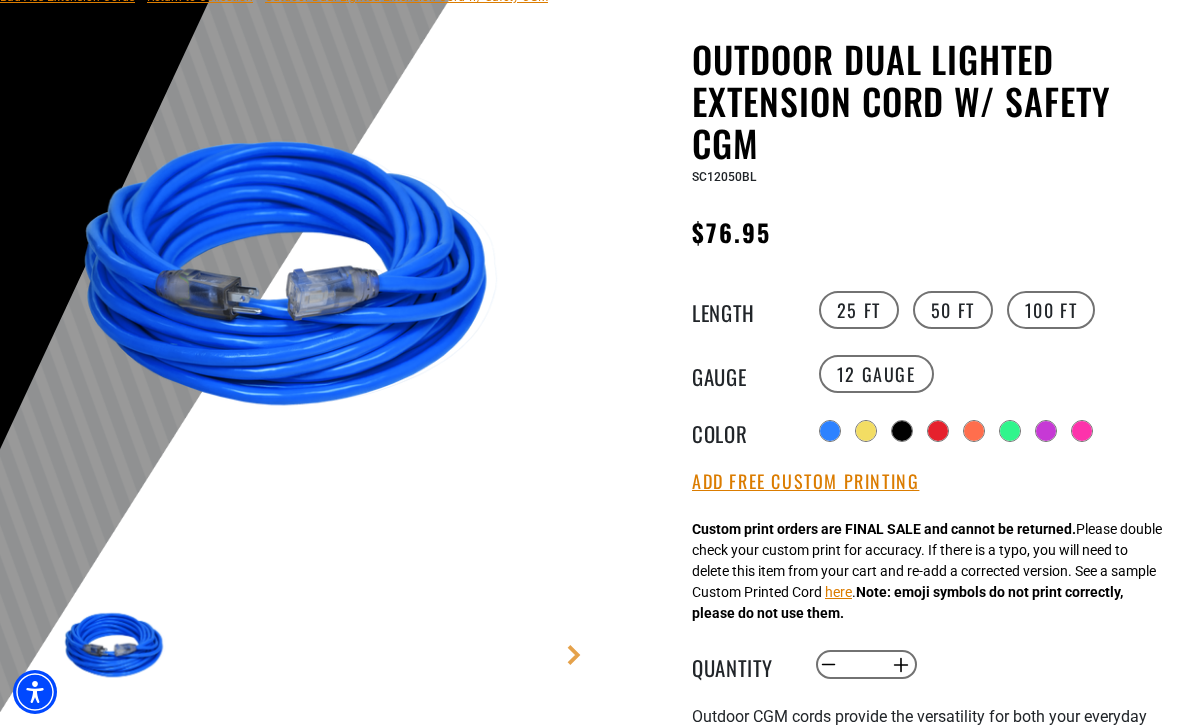 click at bounding box center (974, 431) 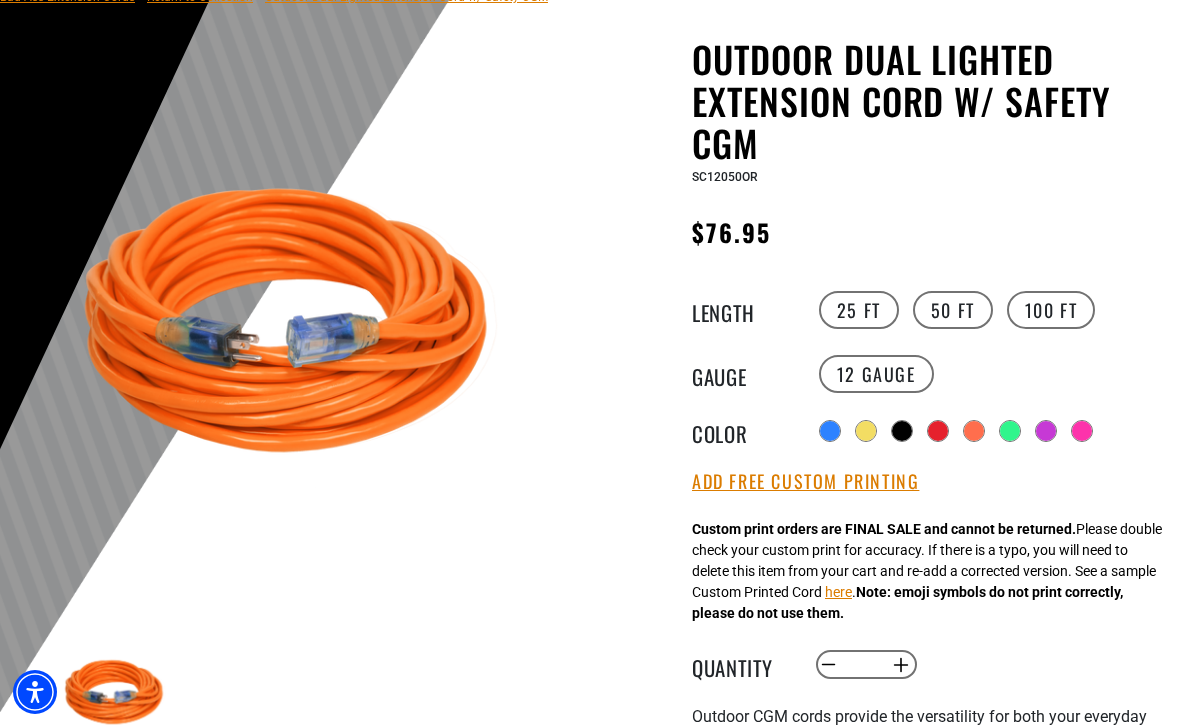 click at bounding box center [830, 431] 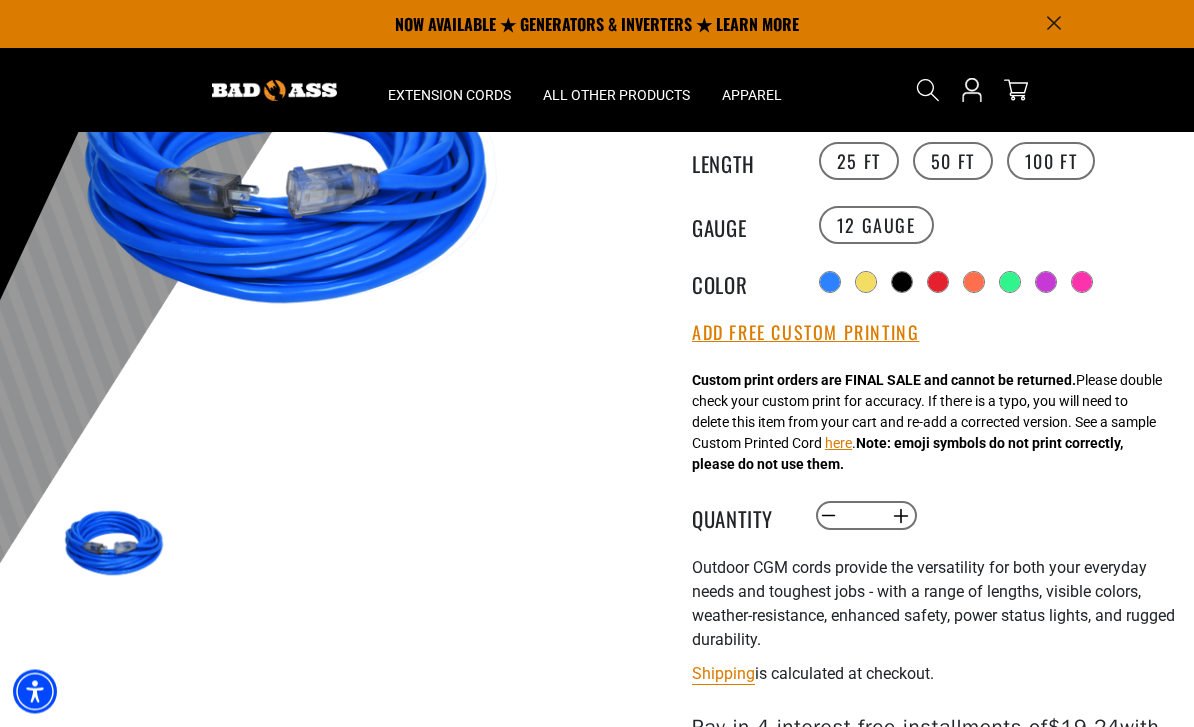 scroll, scrollTop: 327, scrollLeft: 0, axis: vertical 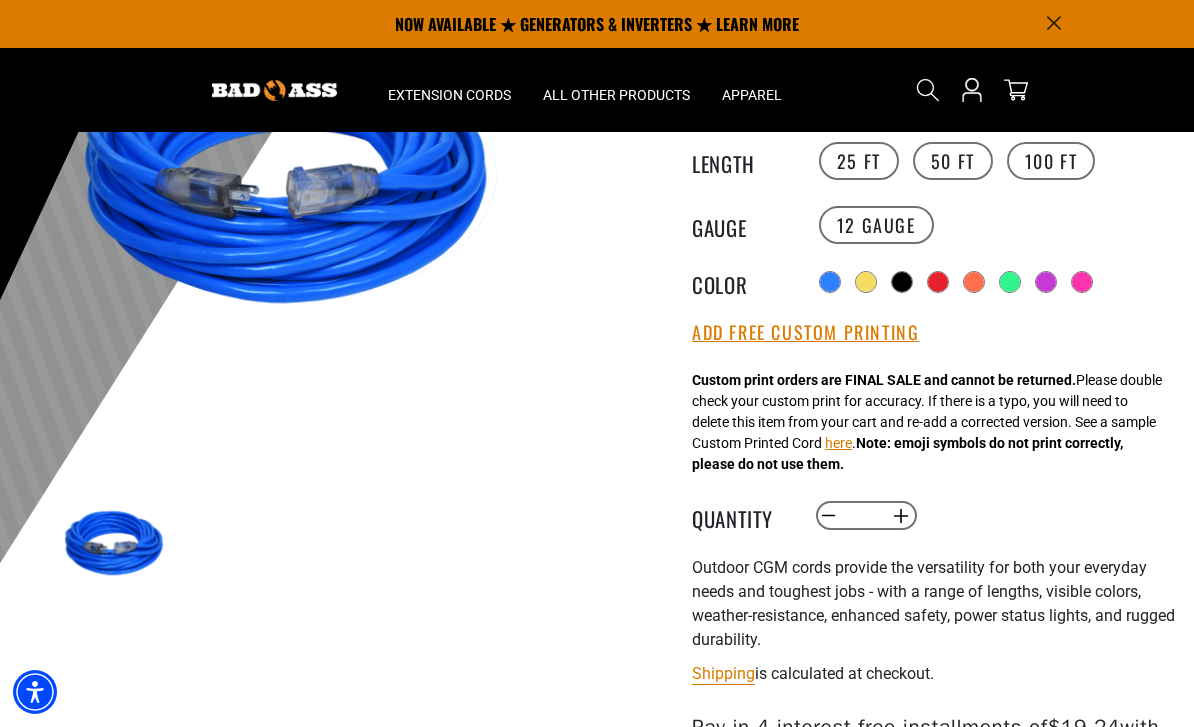 click on "here" at bounding box center (838, 443) 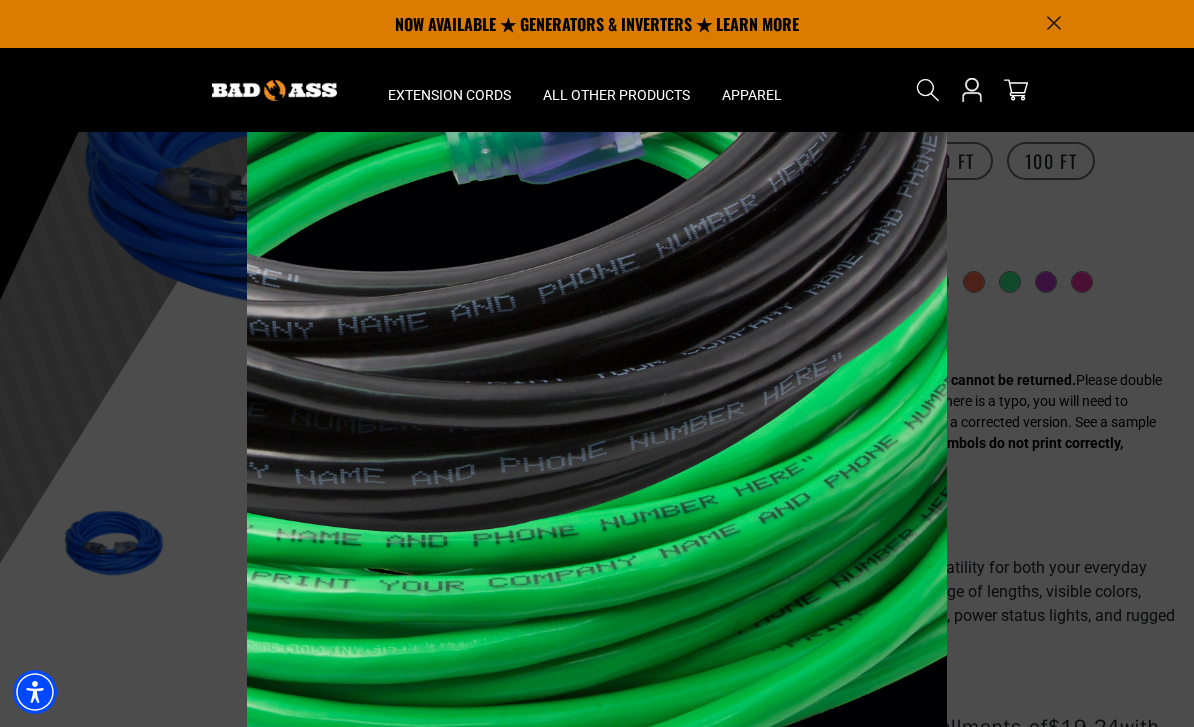 click at bounding box center [597, 363] 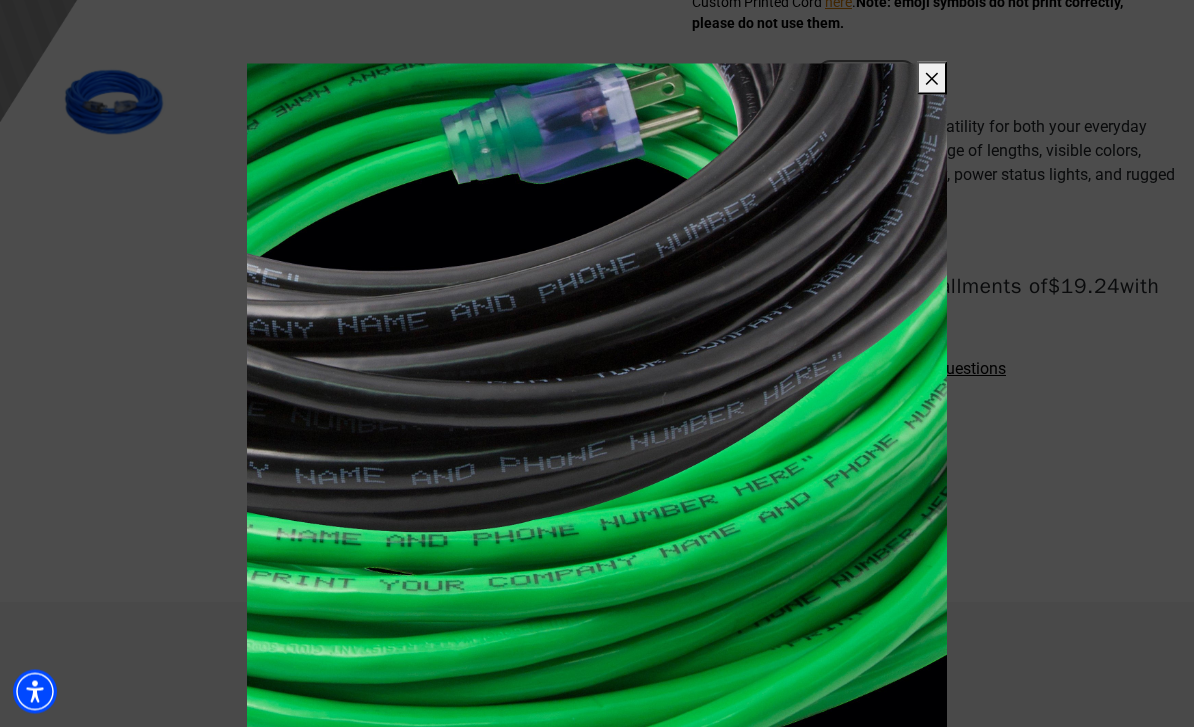 scroll, scrollTop: 775, scrollLeft: 0, axis: vertical 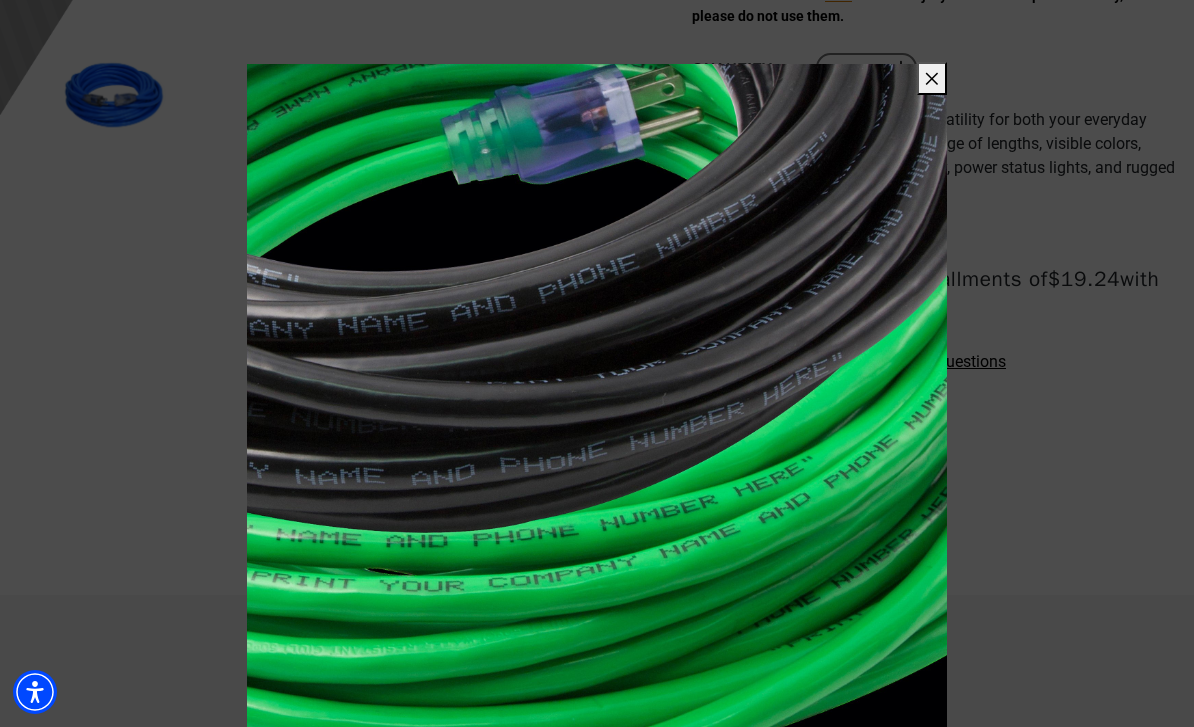 click on "✕" at bounding box center [932, 78] 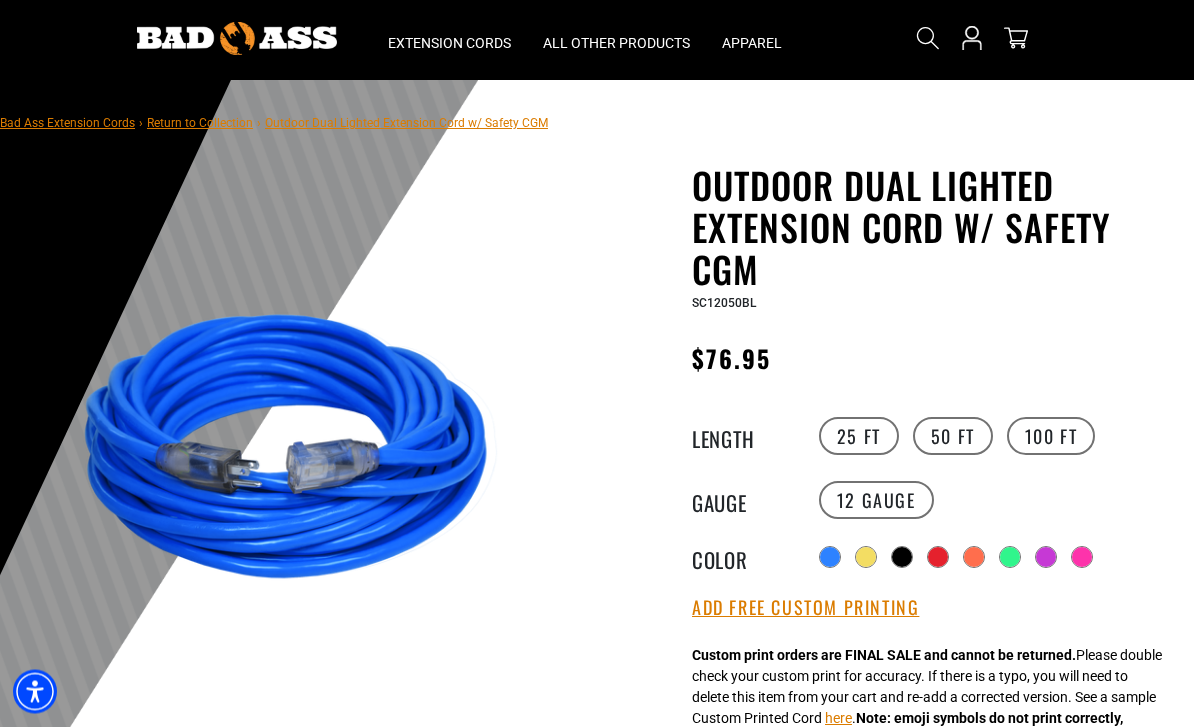 scroll, scrollTop: 59, scrollLeft: 0, axis: vertical 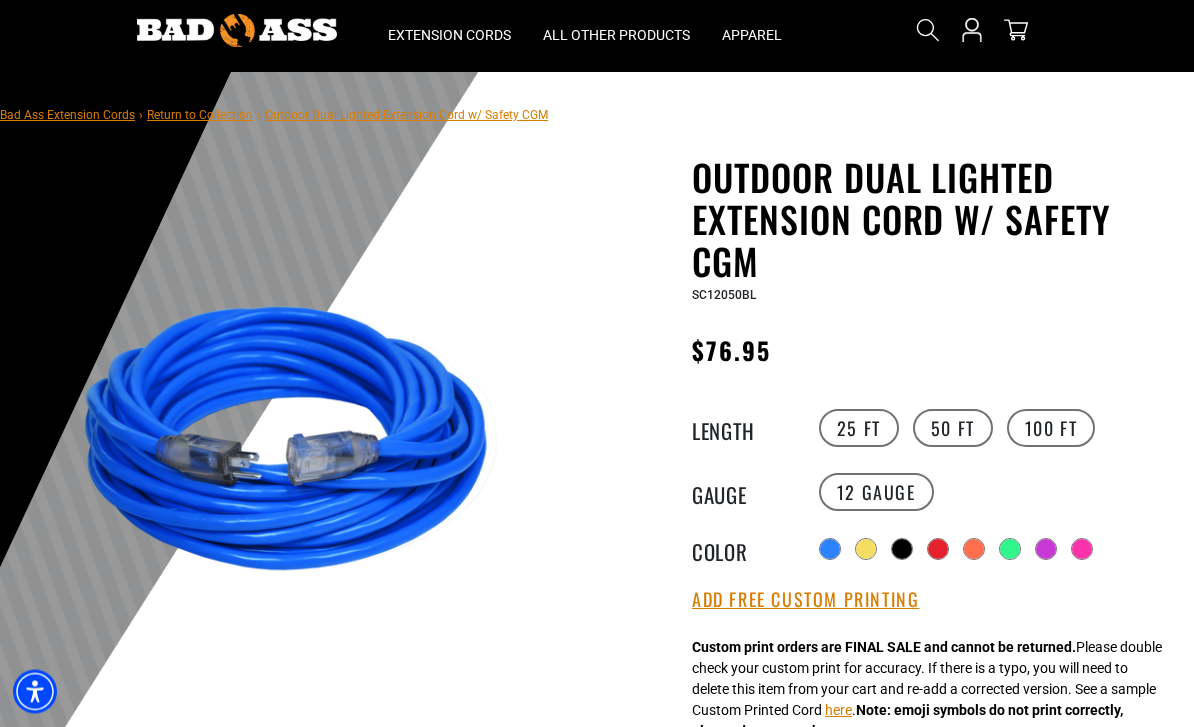 click on "100 FT" at bounding box center [1051, 429] 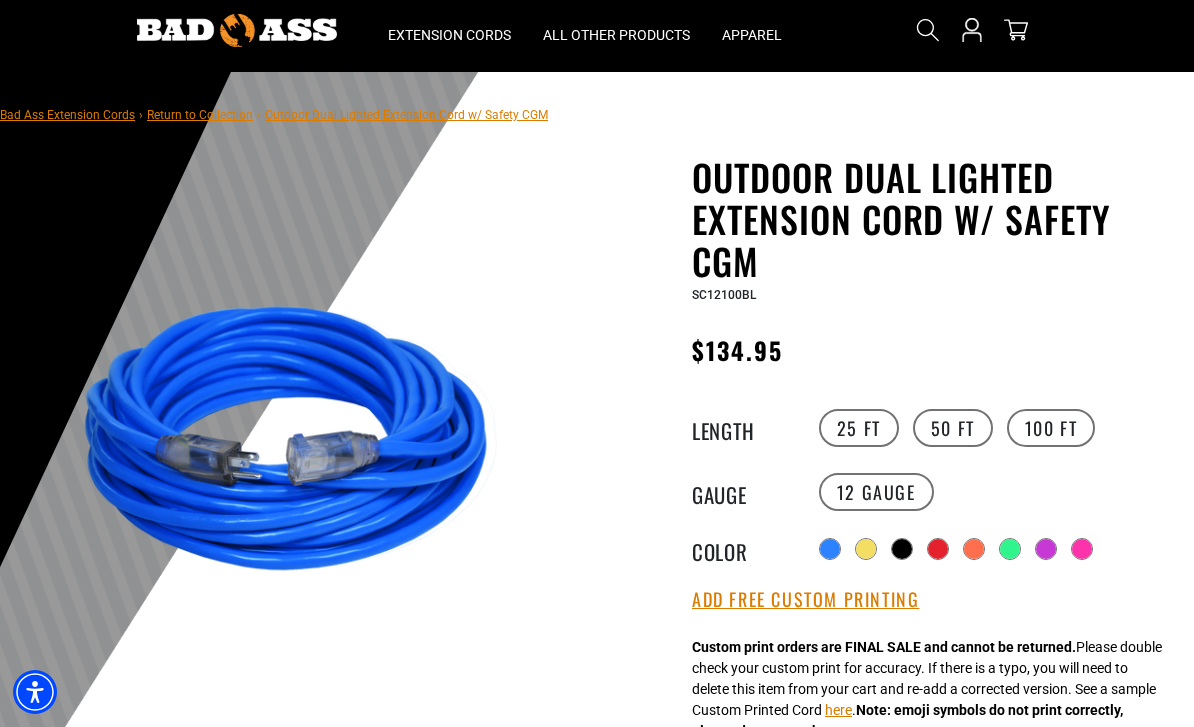 click on "50 FT" at bounding box center (953, 428) 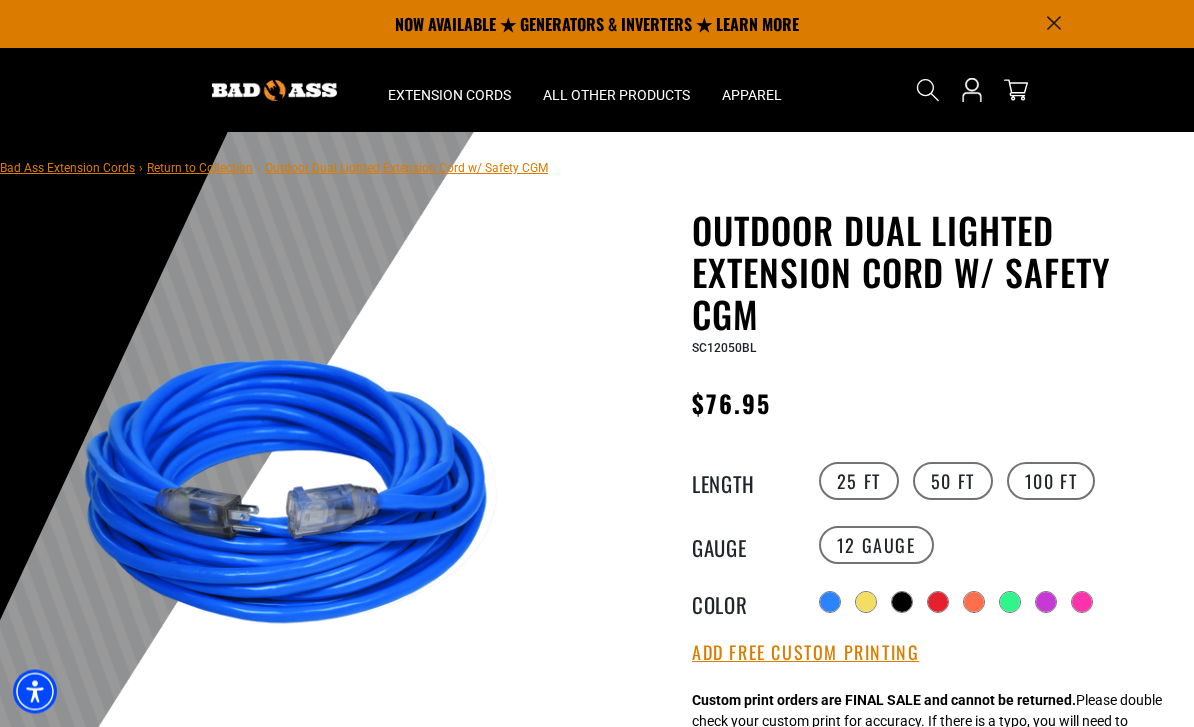 scroll, scrollTop: 0, scrollLeft: 0, axis: both 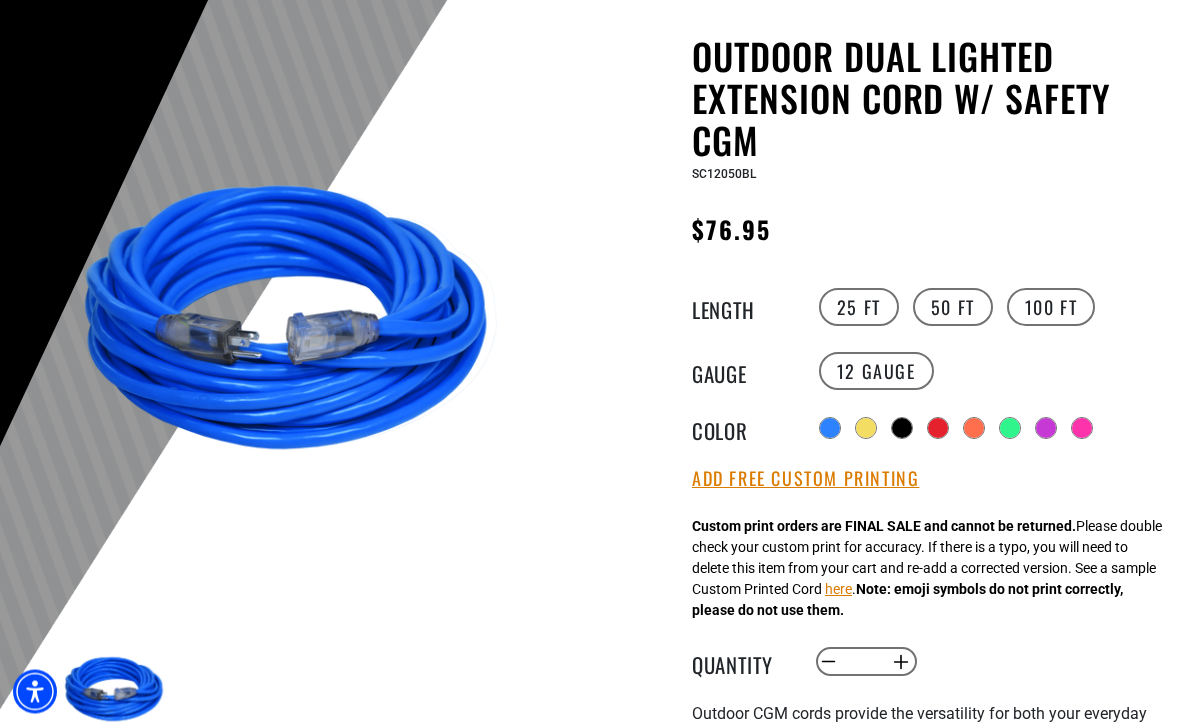 click on "Add Free Custom Printing" at bounding box center (805, 480) 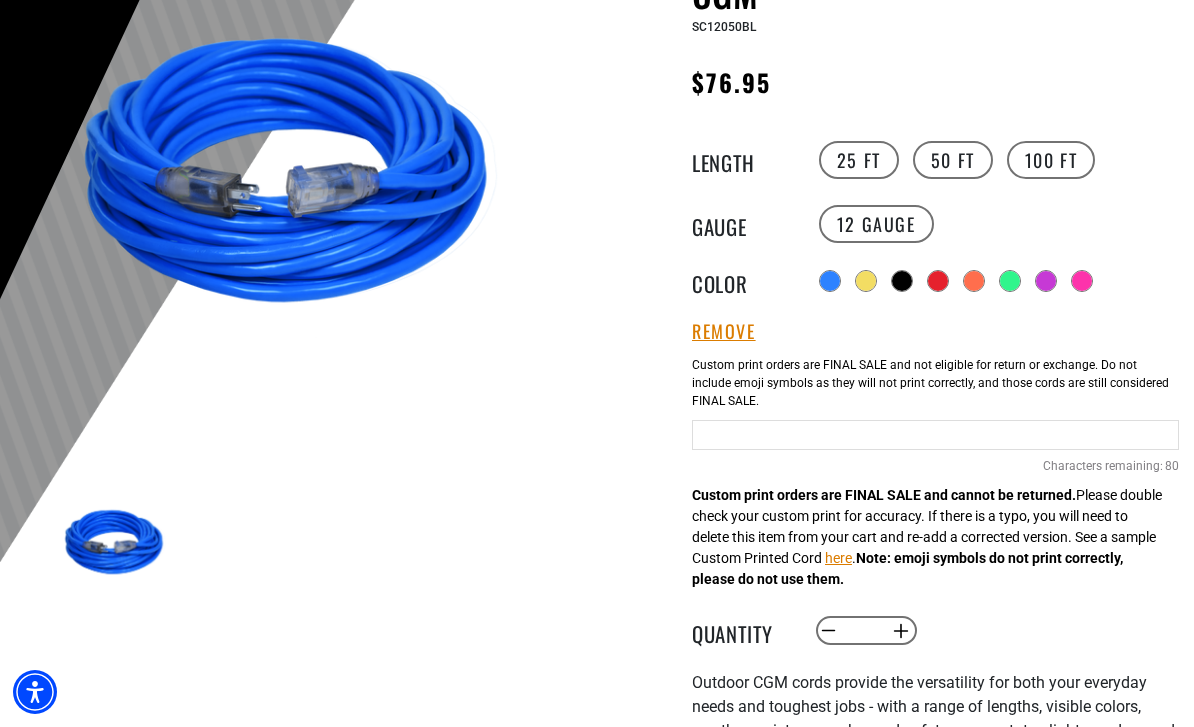 scroll, scrollTop: 334, scrollLeft: 0, axis: vertical 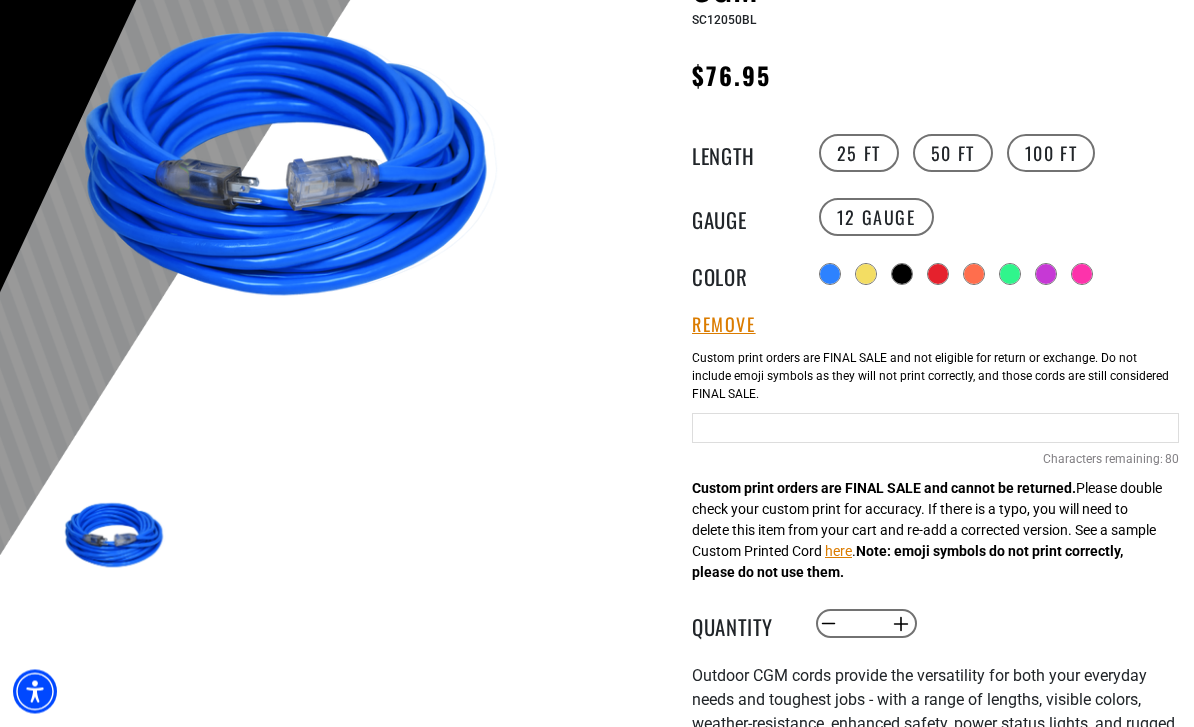 click at bounding box center (935, 429) 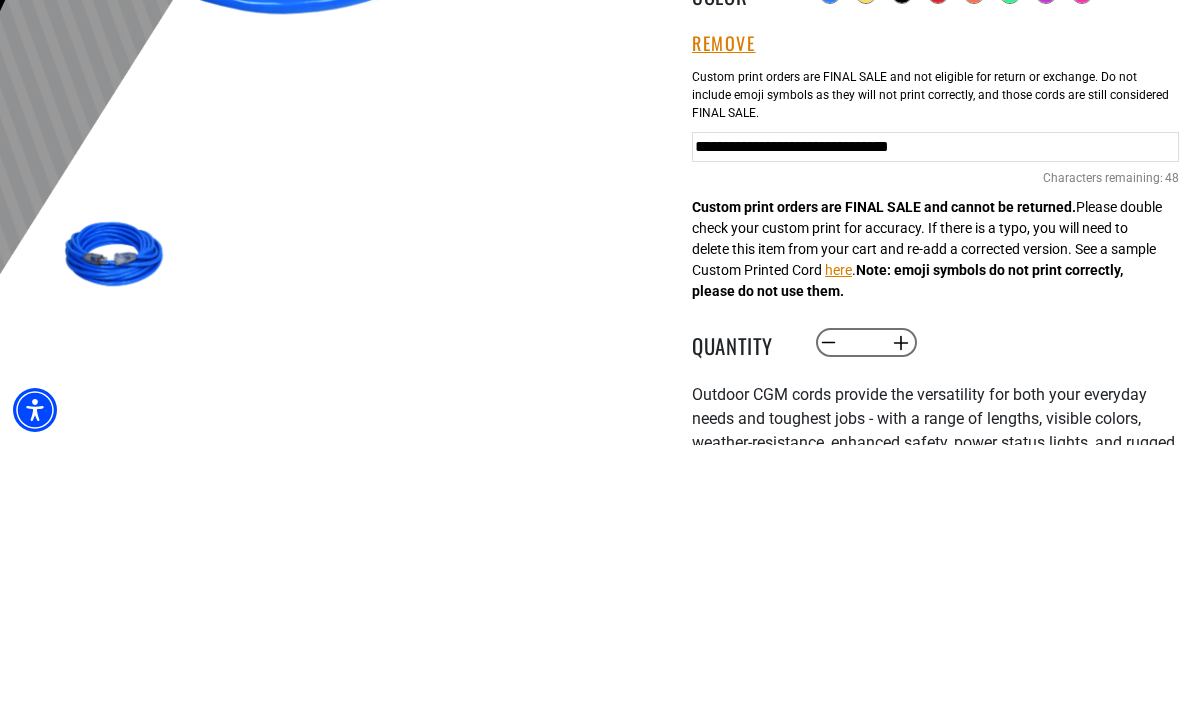 click on "**********" at bounding box center [935, 429] 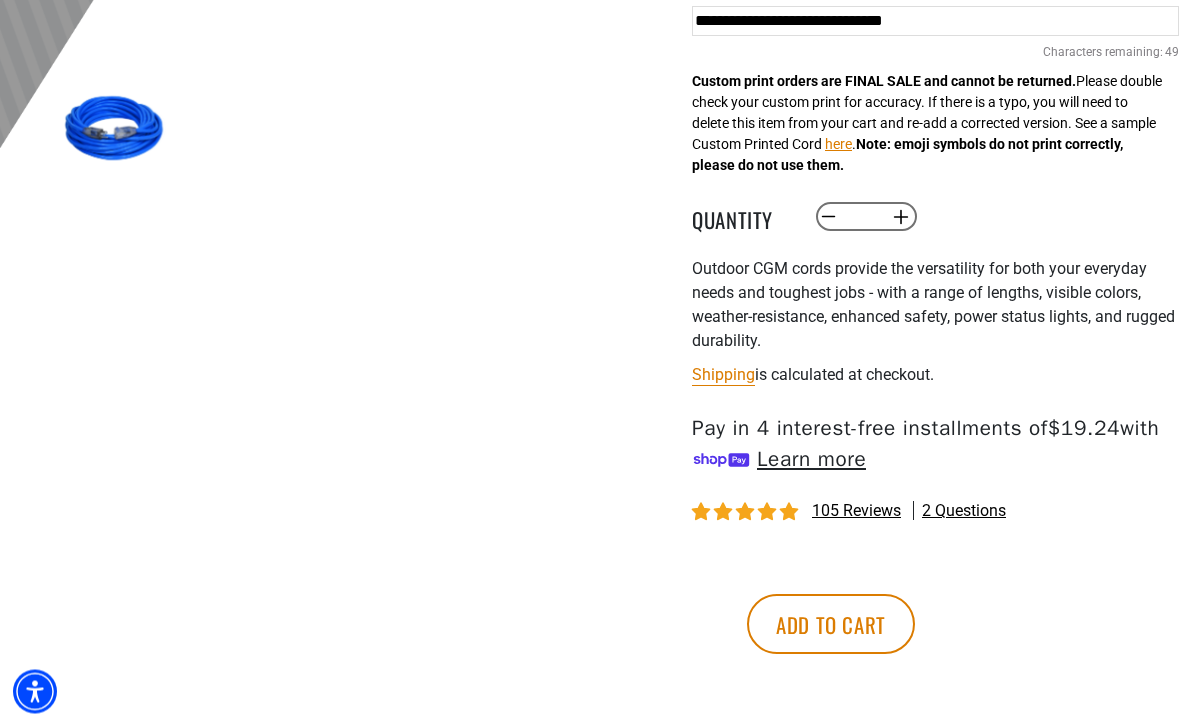 scroll, scrollTop: 741, scrollLeft: 0, axis: vertical 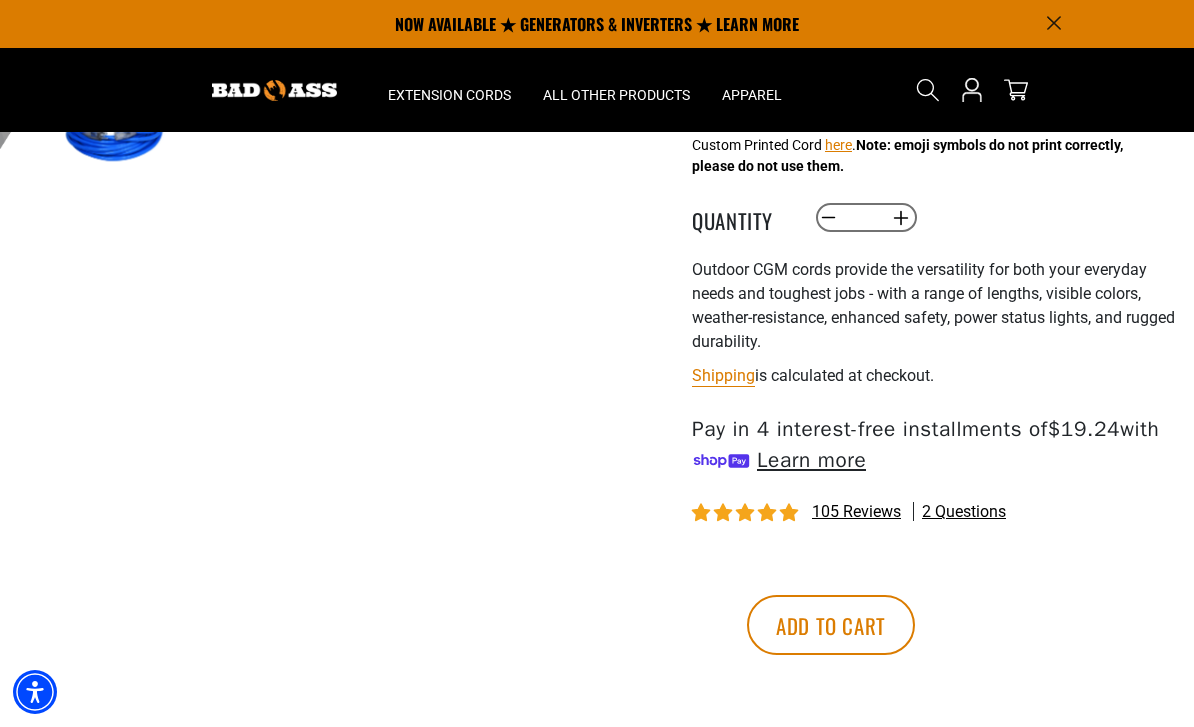 type on "**********" 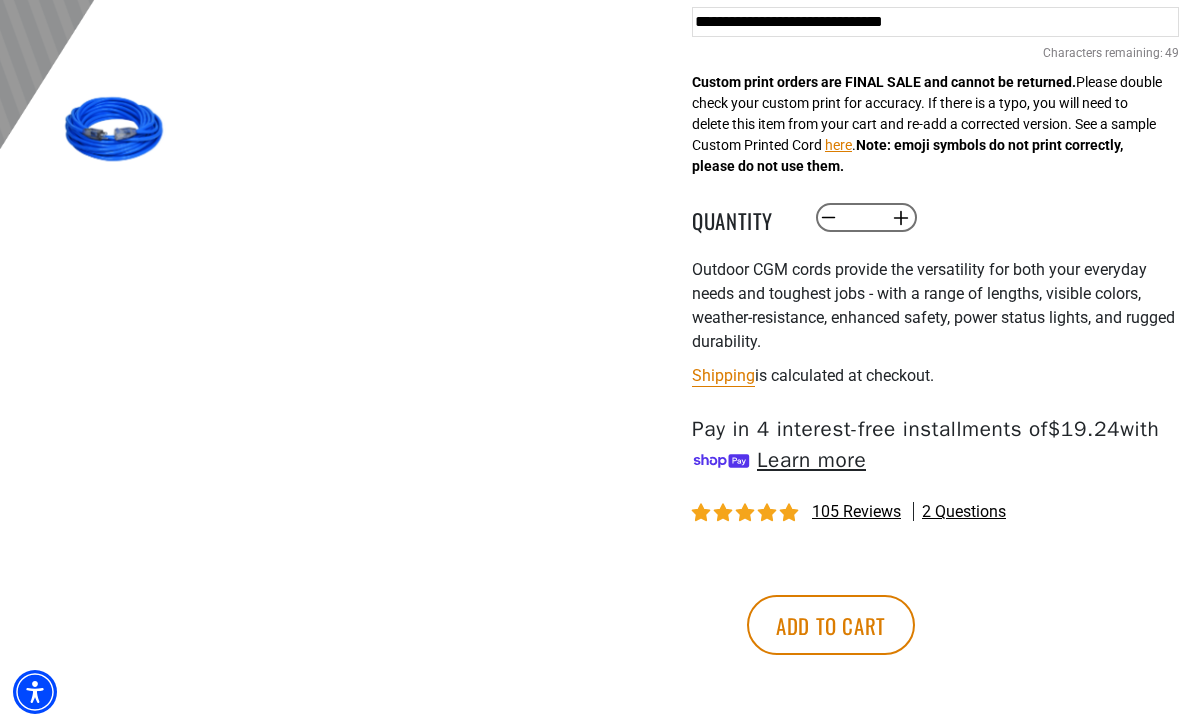 scroll, scrollTop: 791, scrollLeft: 0, axis: vertical 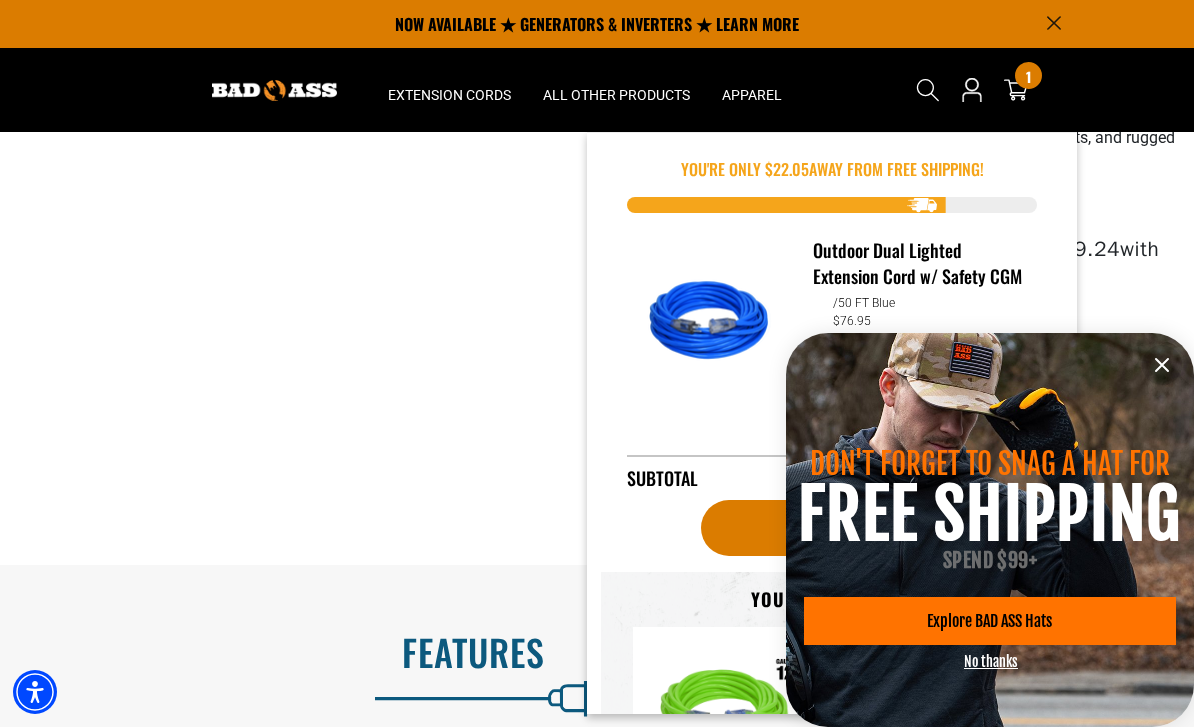 click at bounding box center [1162, 365] 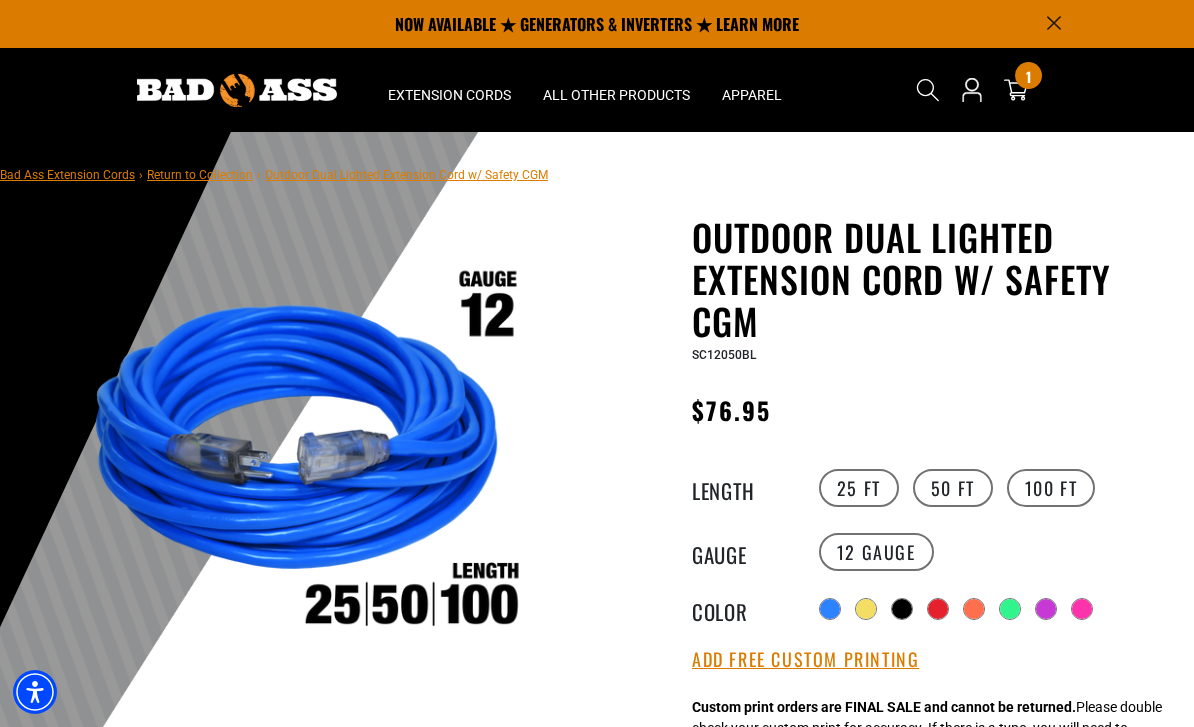 scroll, scrollTop: 2, scrollLeft: 0, axis: vertical 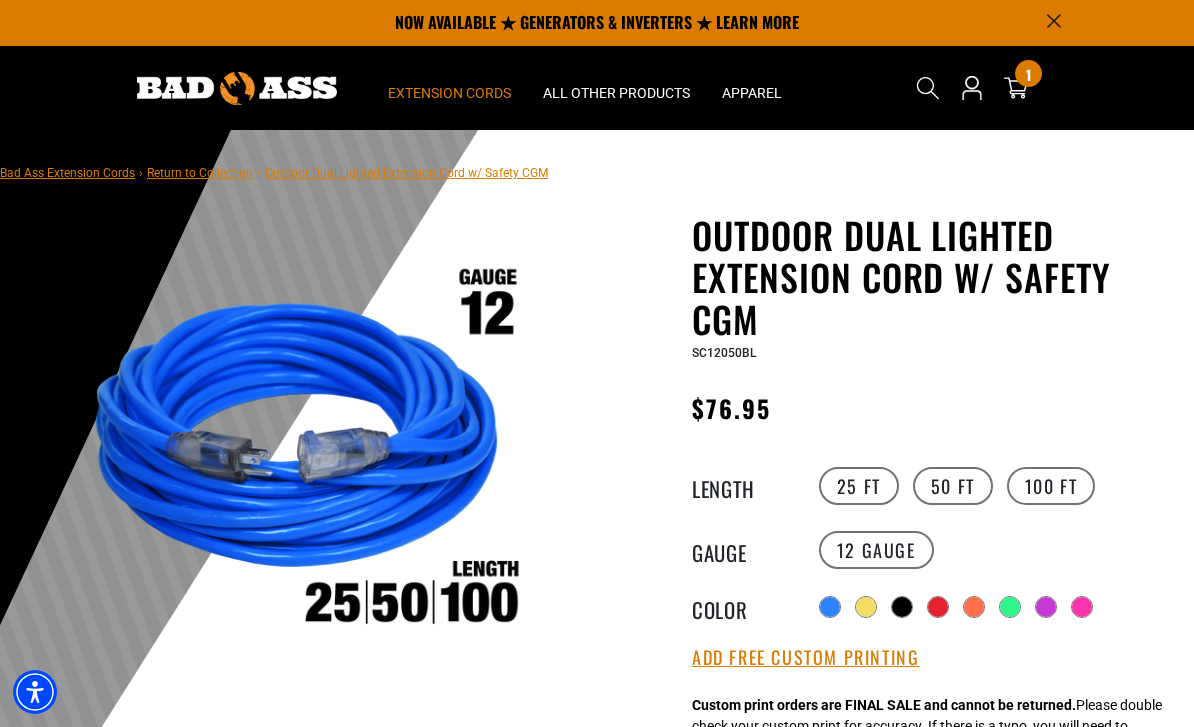 click on "Extension Cords" at bounding box center (449, 93) 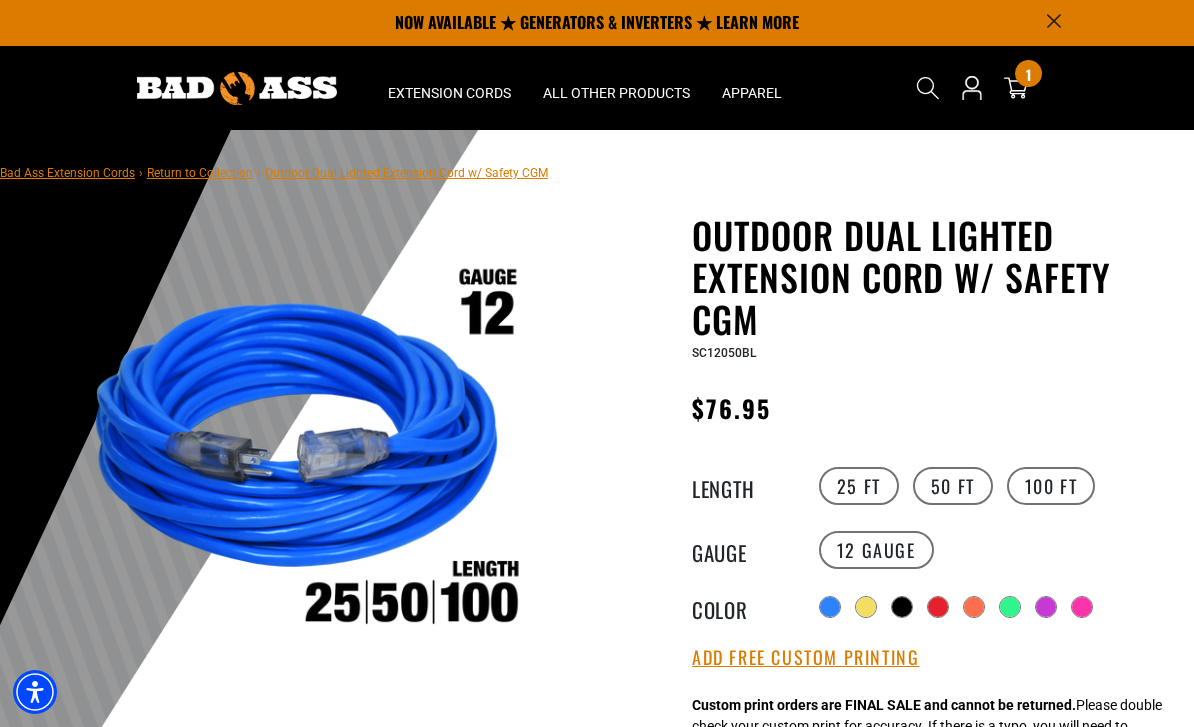 click on "Bad Ass Extension Cords
›
Return to Collection
›
Outdoor Dual Lighted Extension Cord w/ Safety CGM" at bounding box center (274, 172) 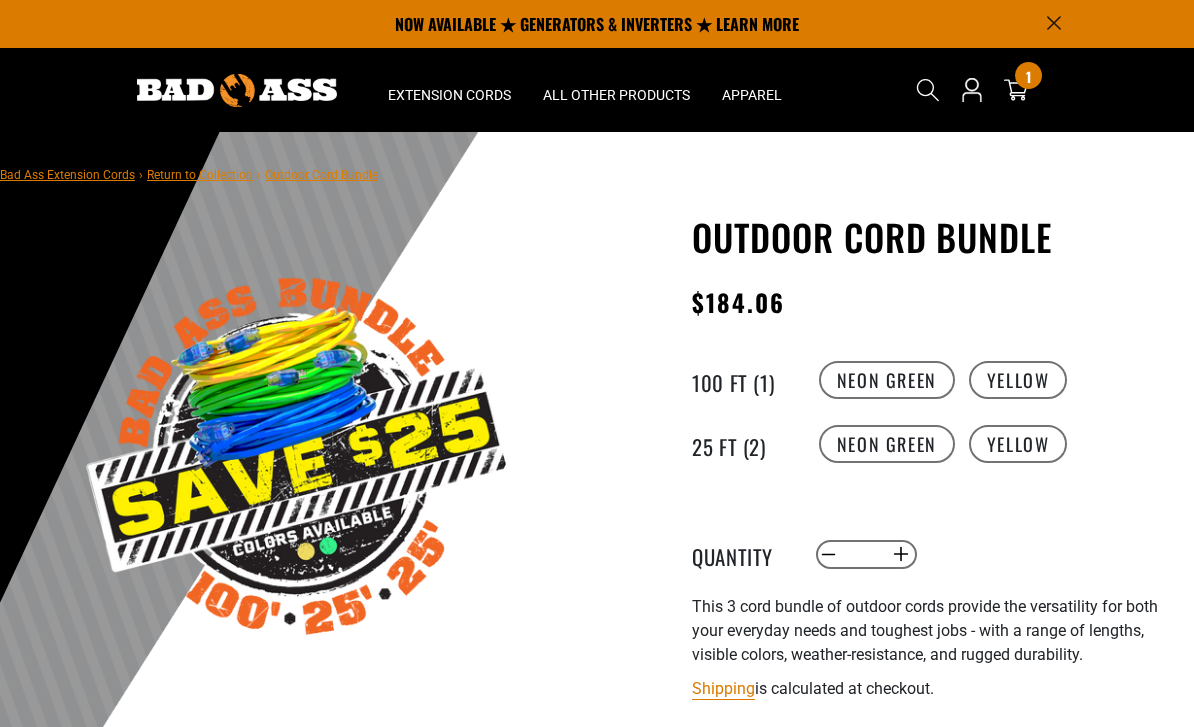 scroll, scrollTop: 0, scrollLeft: 0, axis: both 